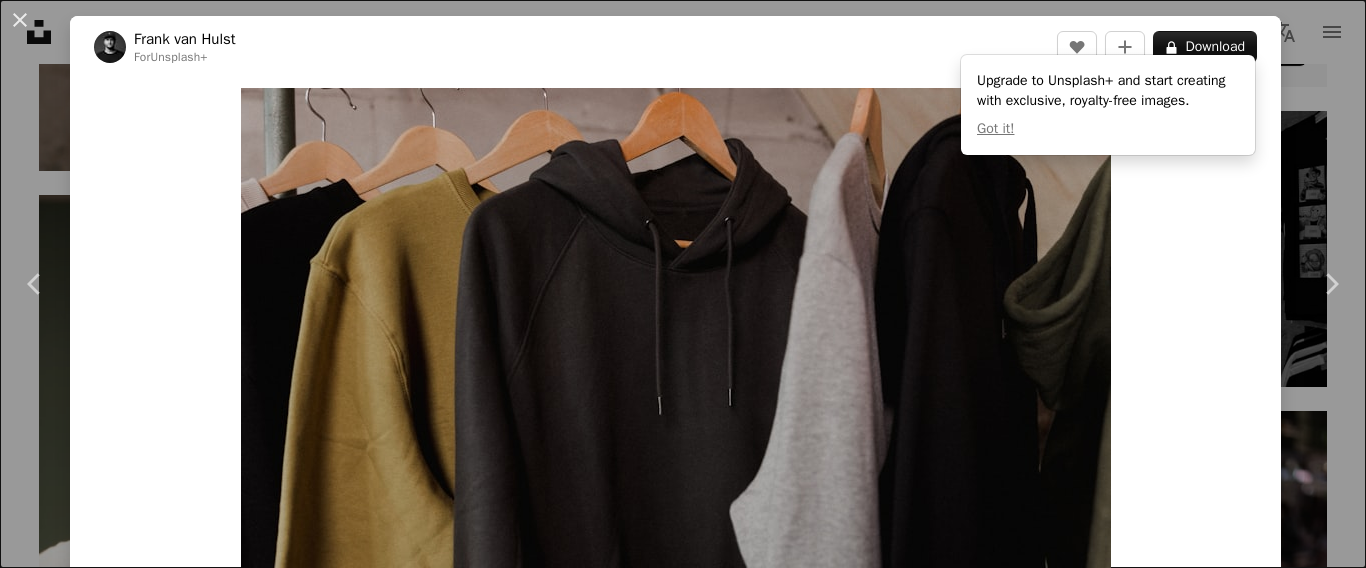 scroll, scrollTop: 1000, scrollLeft: 0, axis: vertical 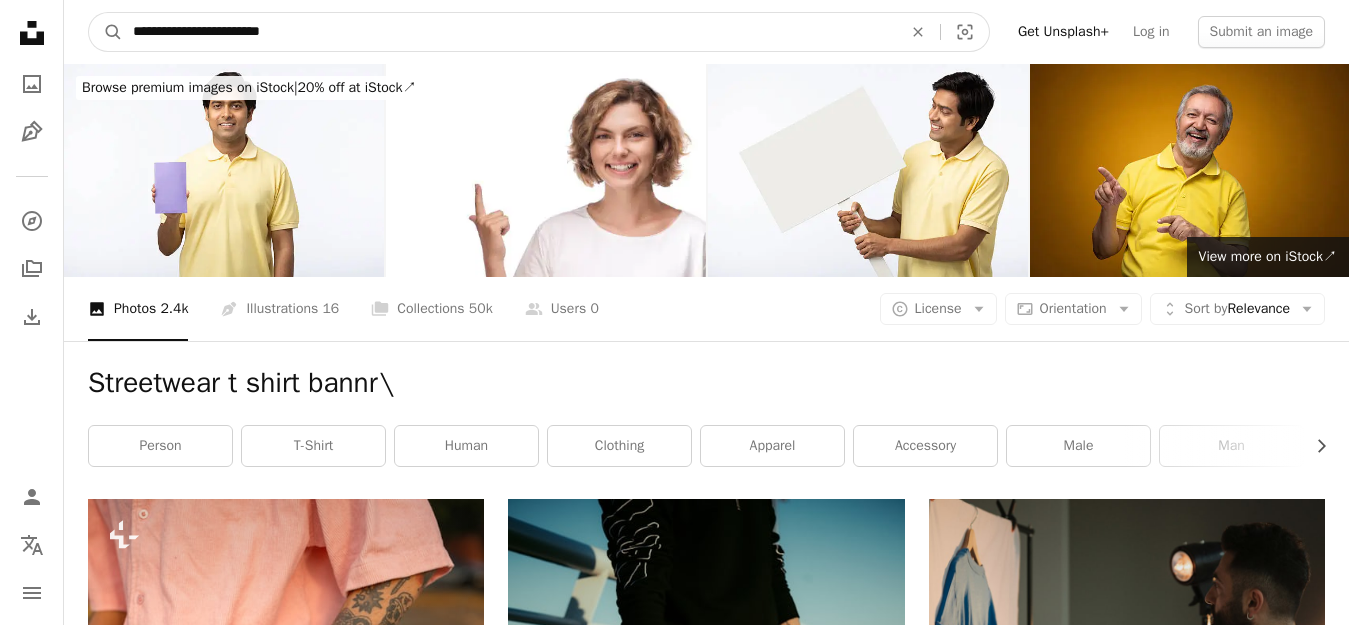 click on "**********" at bounding box center (509, 32) 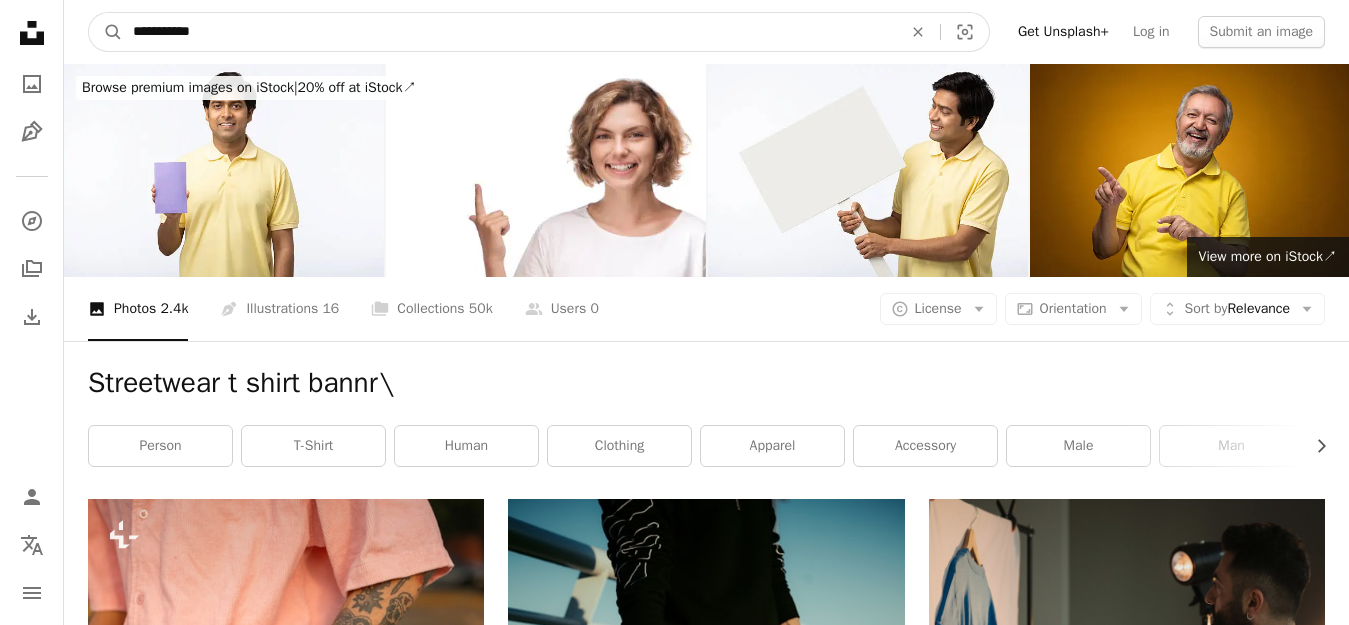 type on "**********" 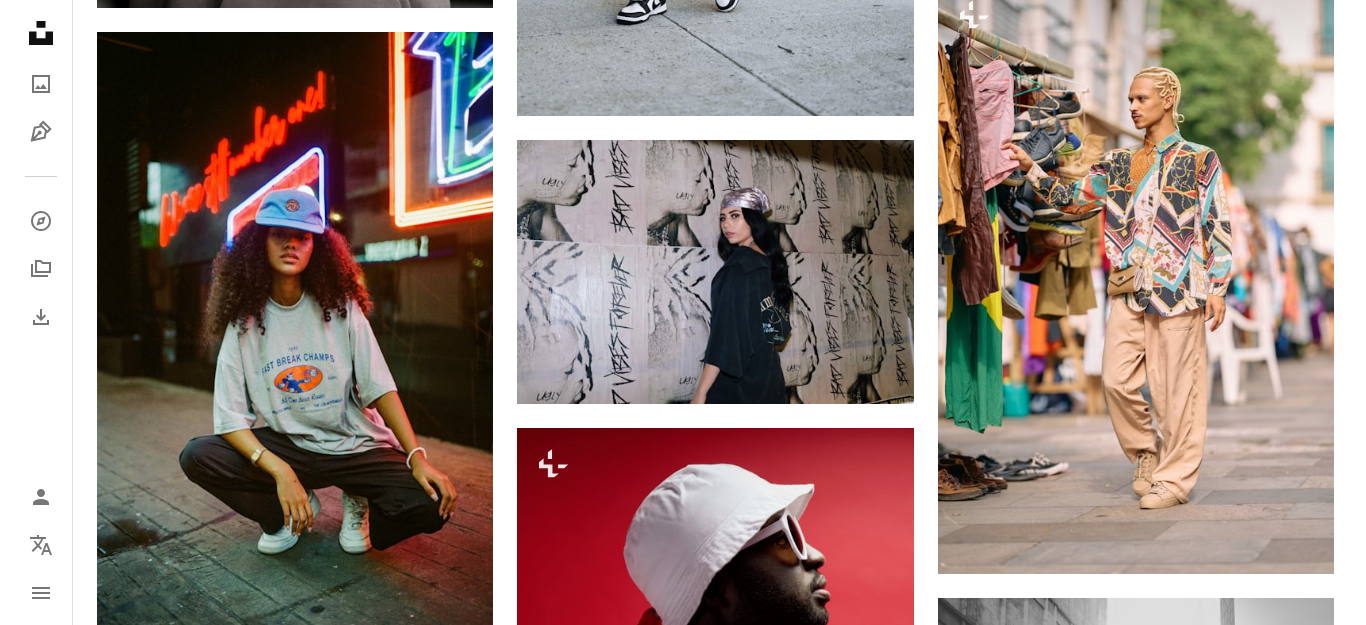 scroll, scrollTop: 2200, scrollLeft: 0, axis: vertical 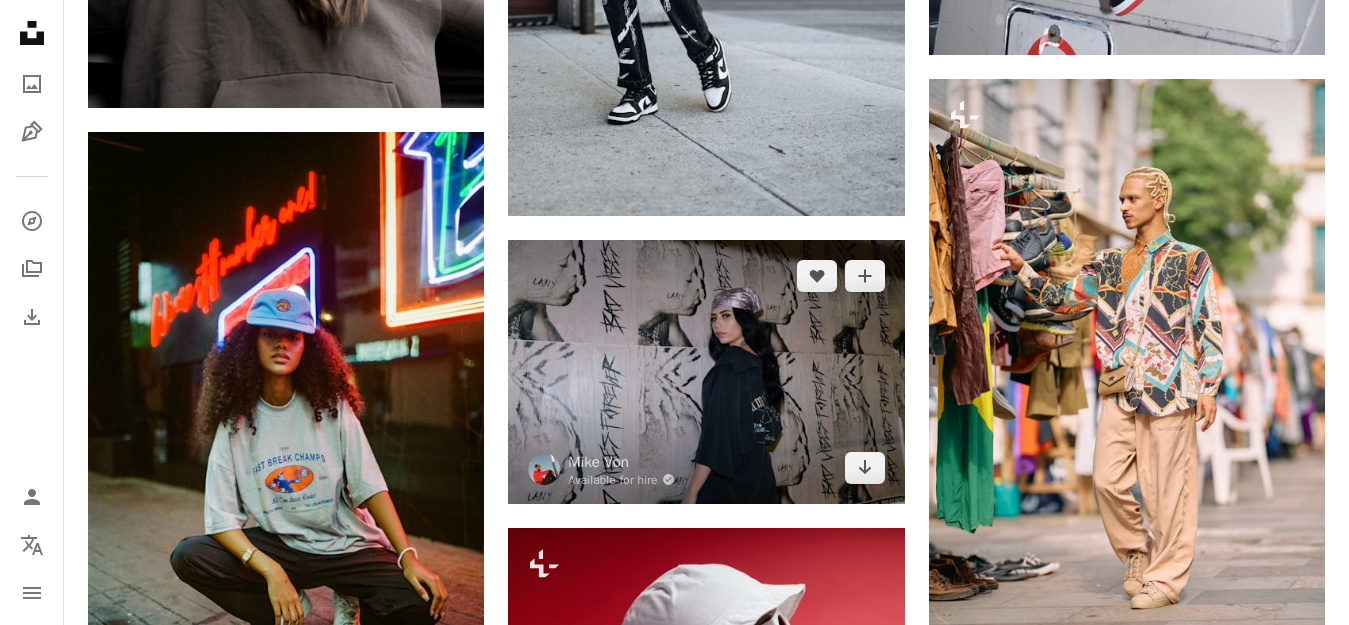 click at bounding box center (706, 372) 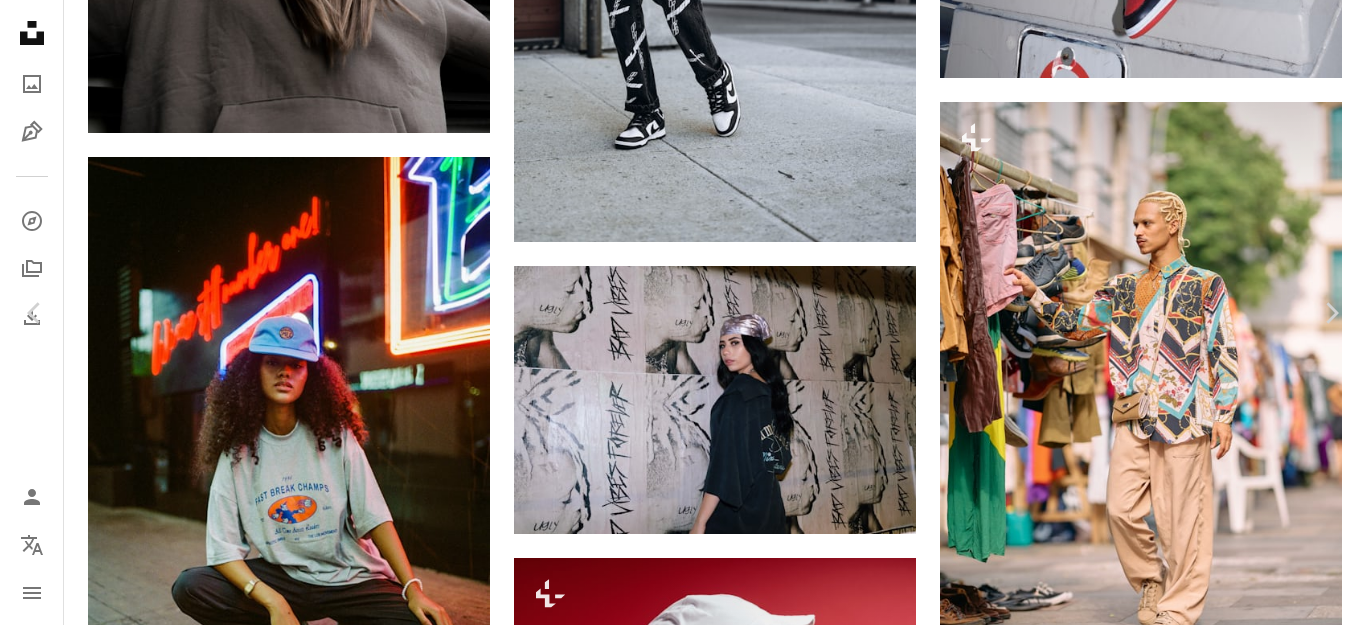 click on "Download free" at bounding box center [1167, 3550] 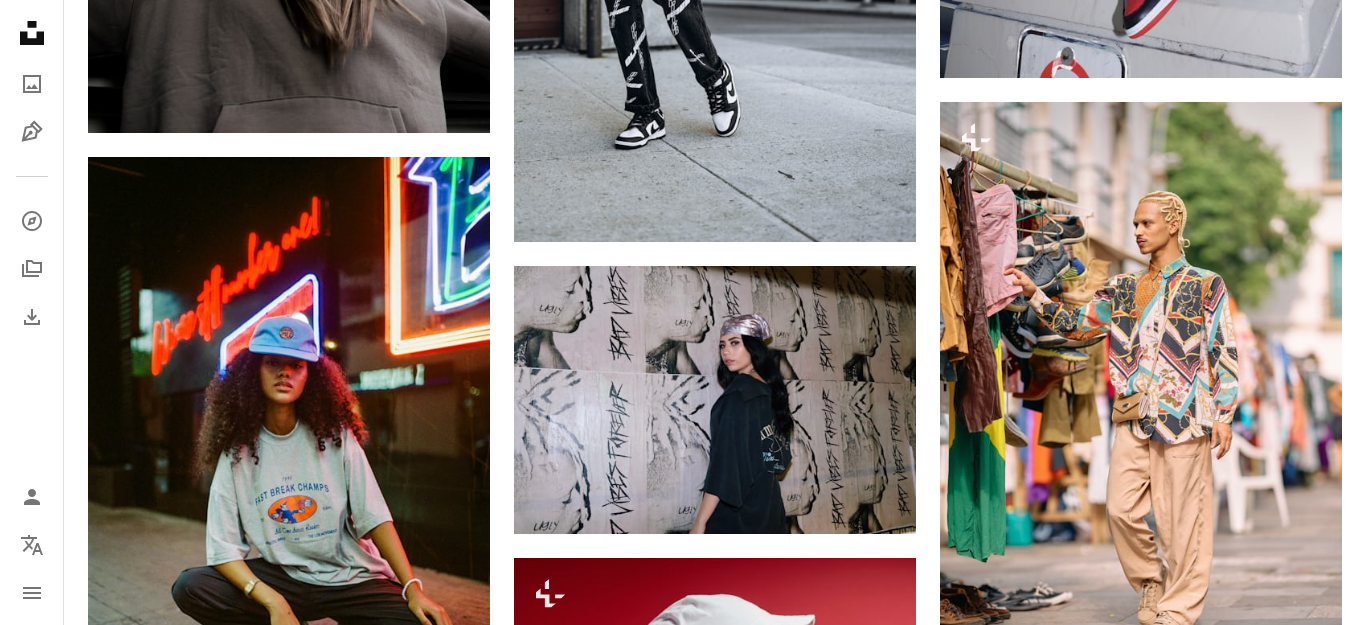 drag, startPoint x: 667, startPoint y: 464, endPoint x: 325, endPoint y: 71, distance: 520.97314 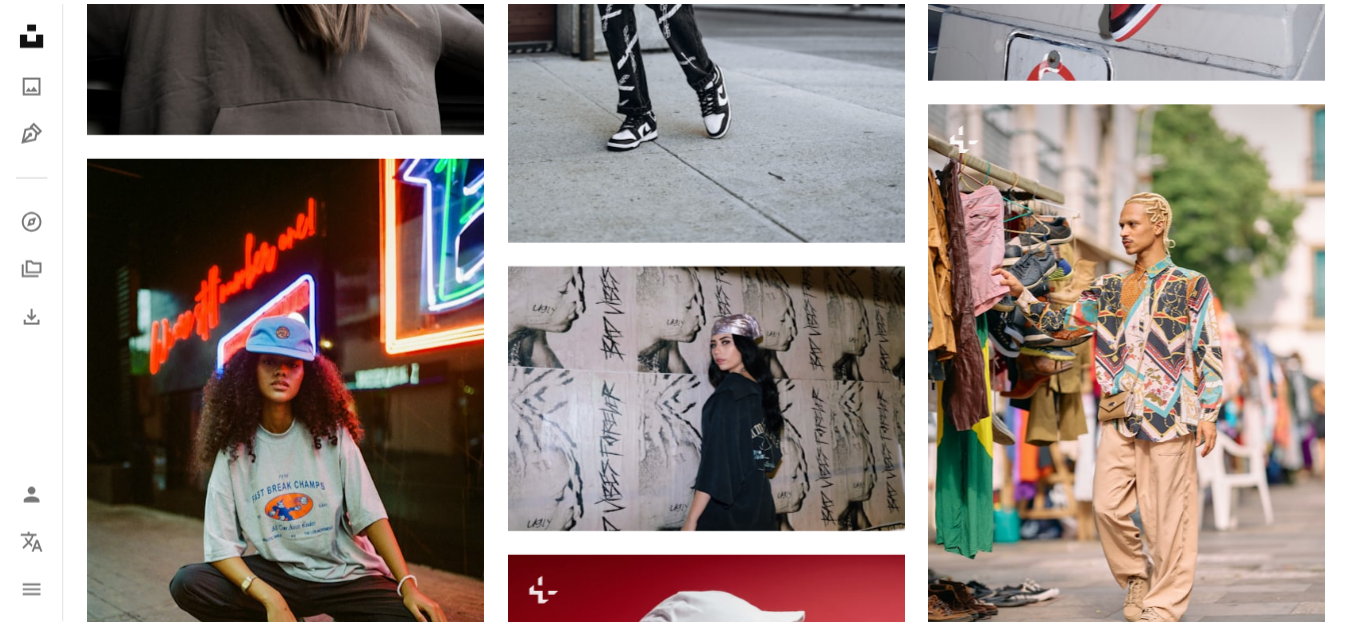 scroll, scrollTop: 0, scrollLeft: 0, axis: both 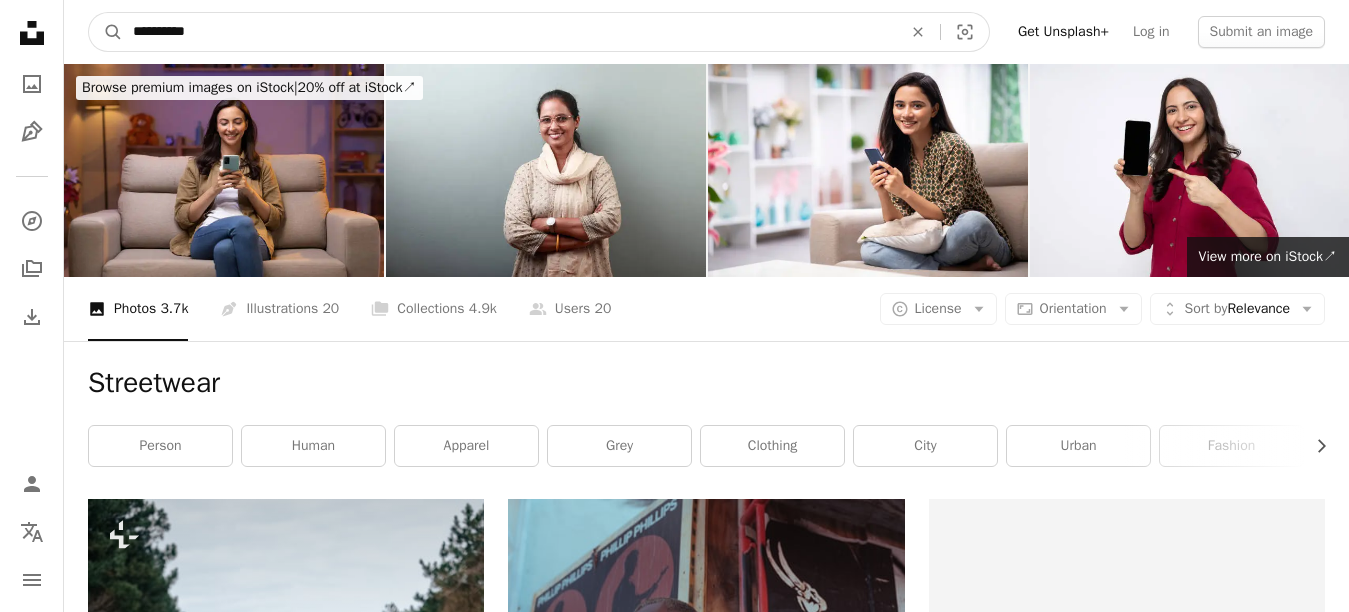 click on "**********" at bounding box center (509, 32) 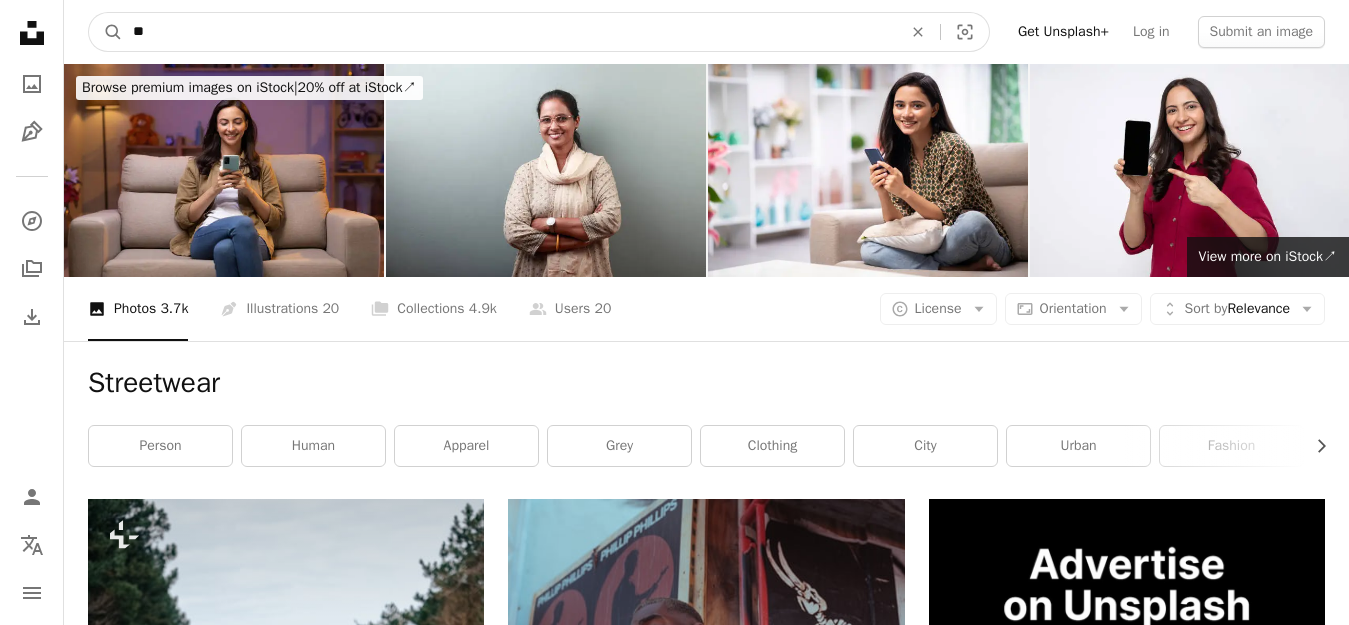 type on "*" 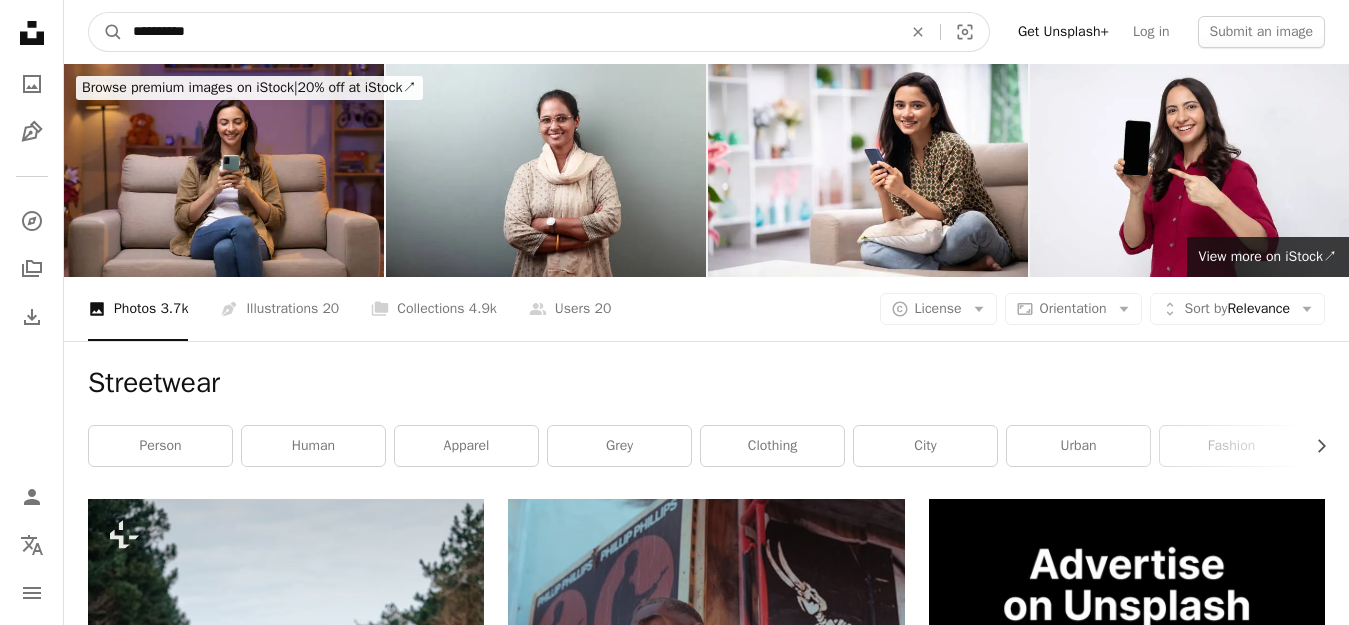 type on "**********" 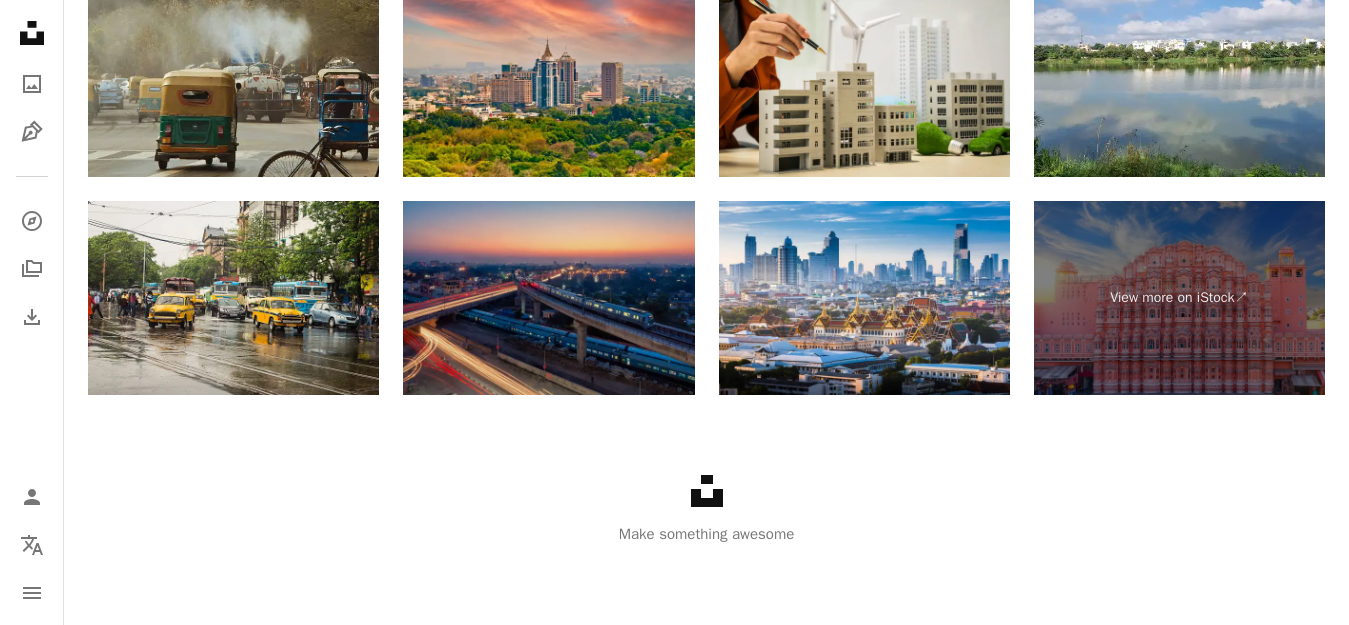 scroll, scrollTop: 4376, scrollLeft: 0, axis: vertical 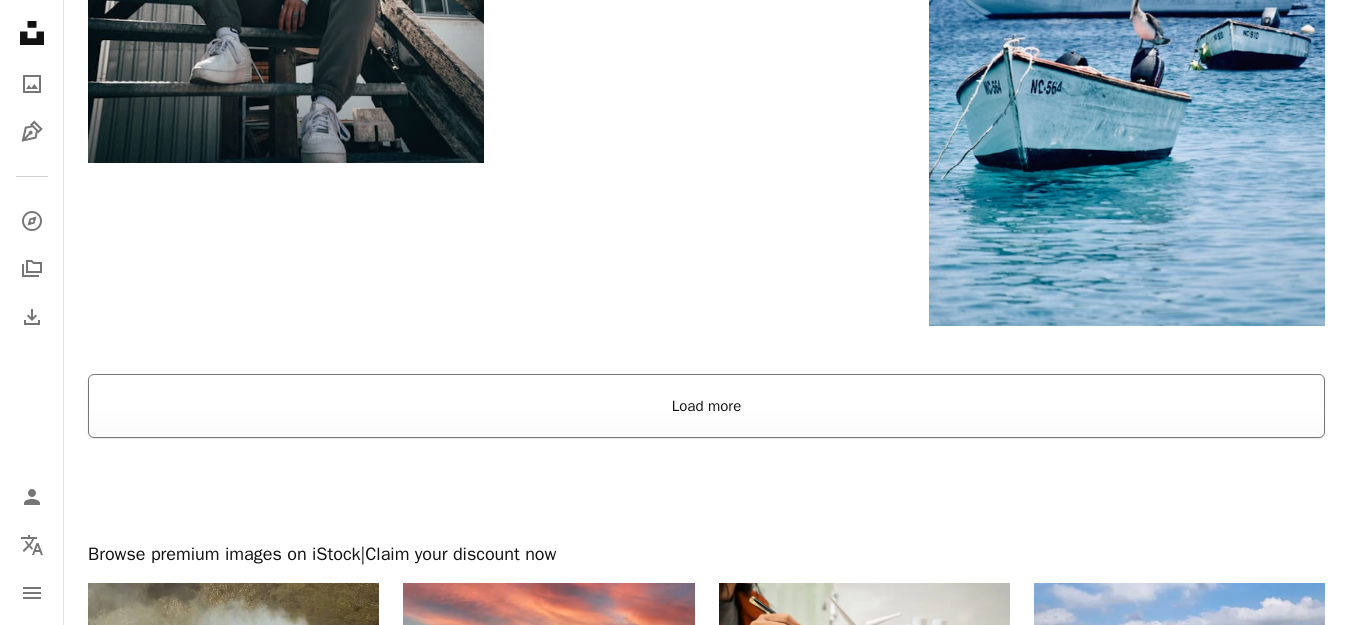 click on "Load more" at bounding box center (706, 406) 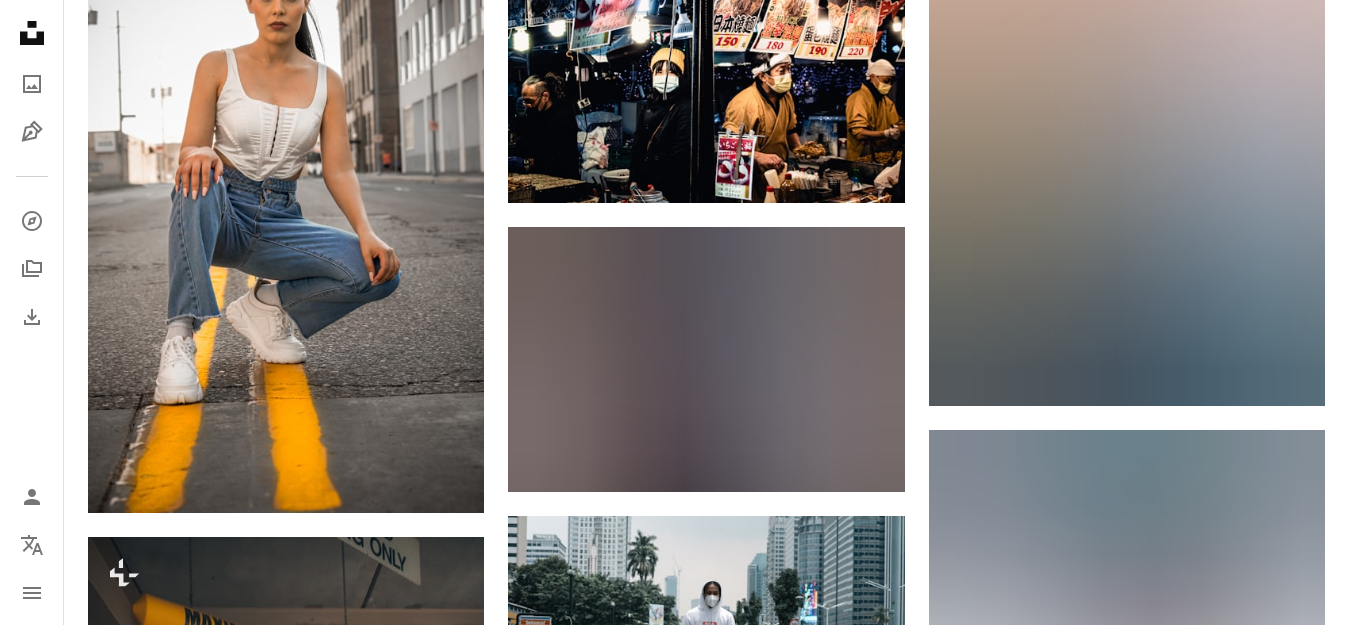 scroll, scrollTop: 7976, scrollLeft: 0, axis: vertical 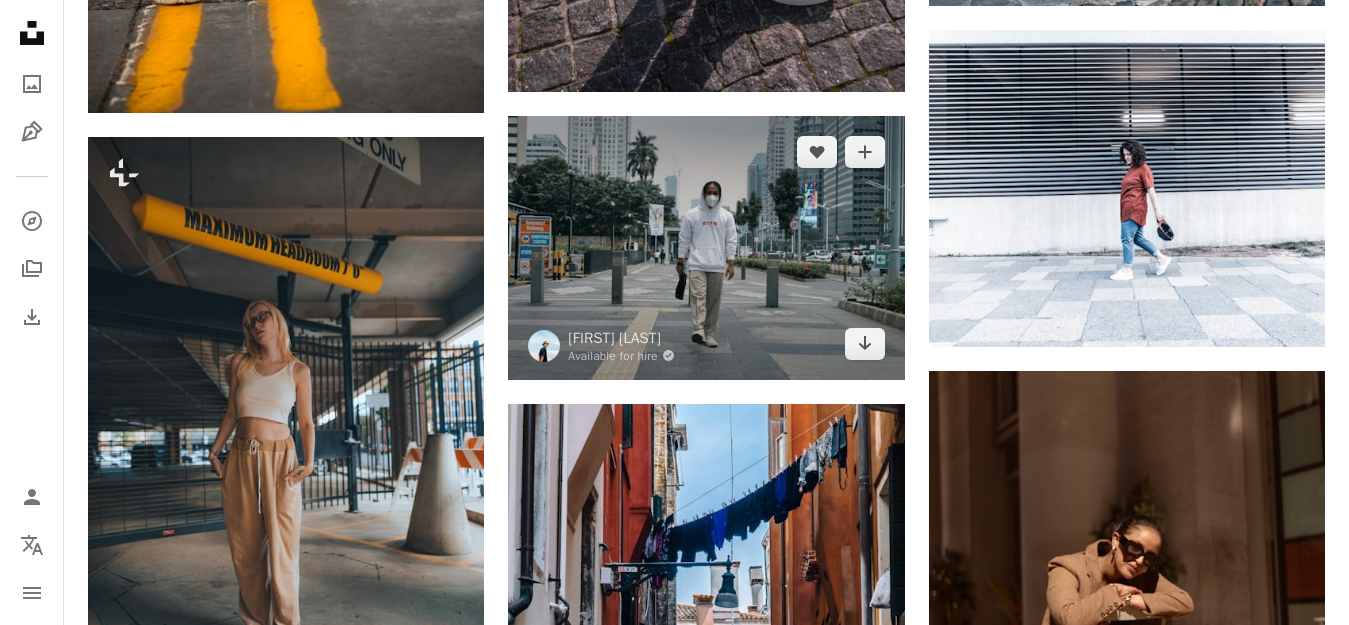 click at bounding box center (706, 248) 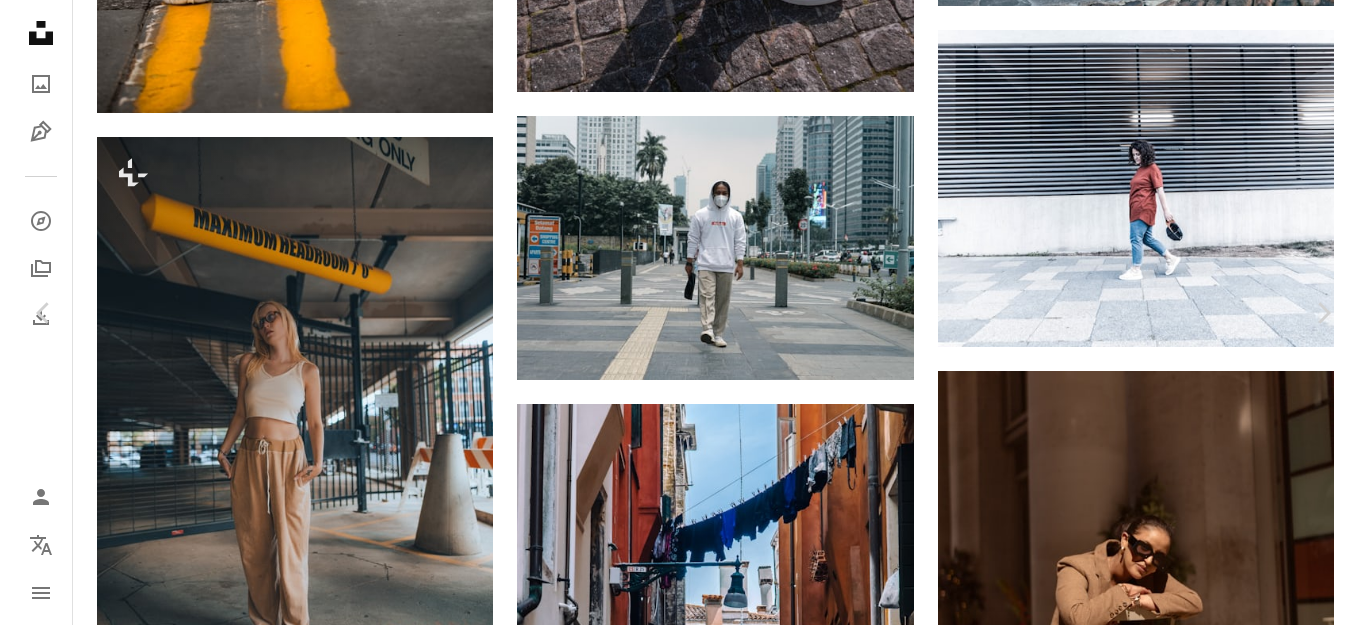 scroll, scrollTop: 7876, scrollLeft: 0, axis: vertical 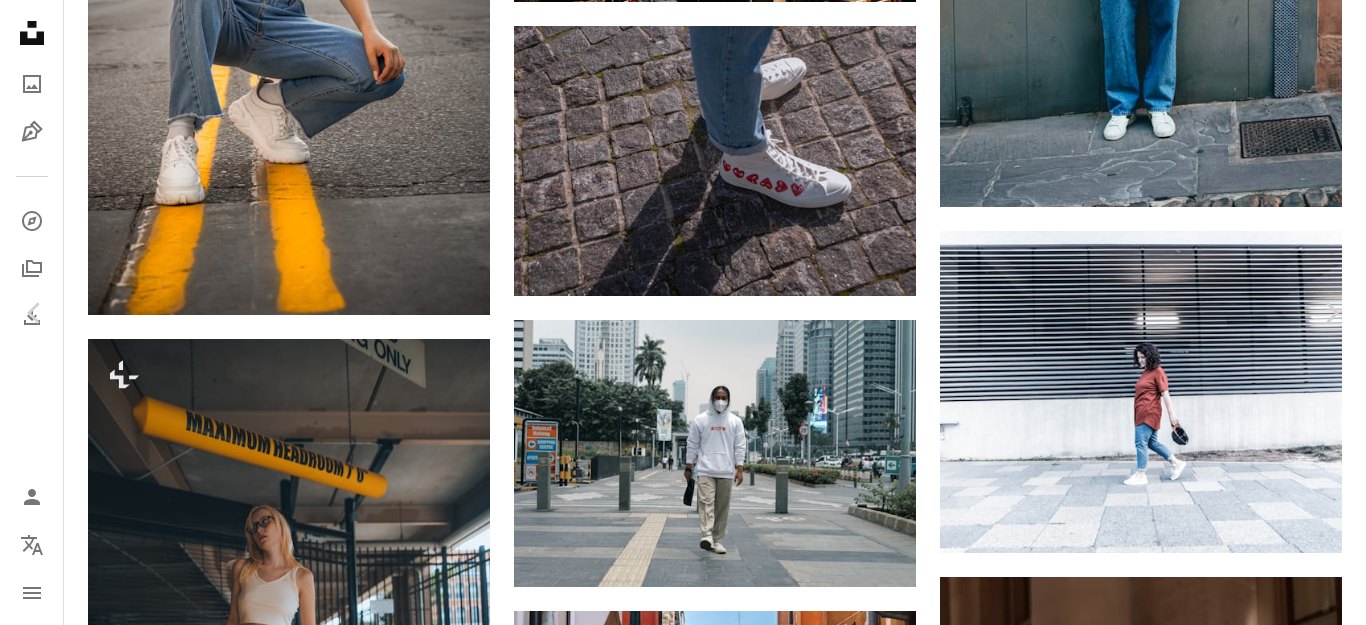 click on "Download free" at bounding box center (1167, 4428) 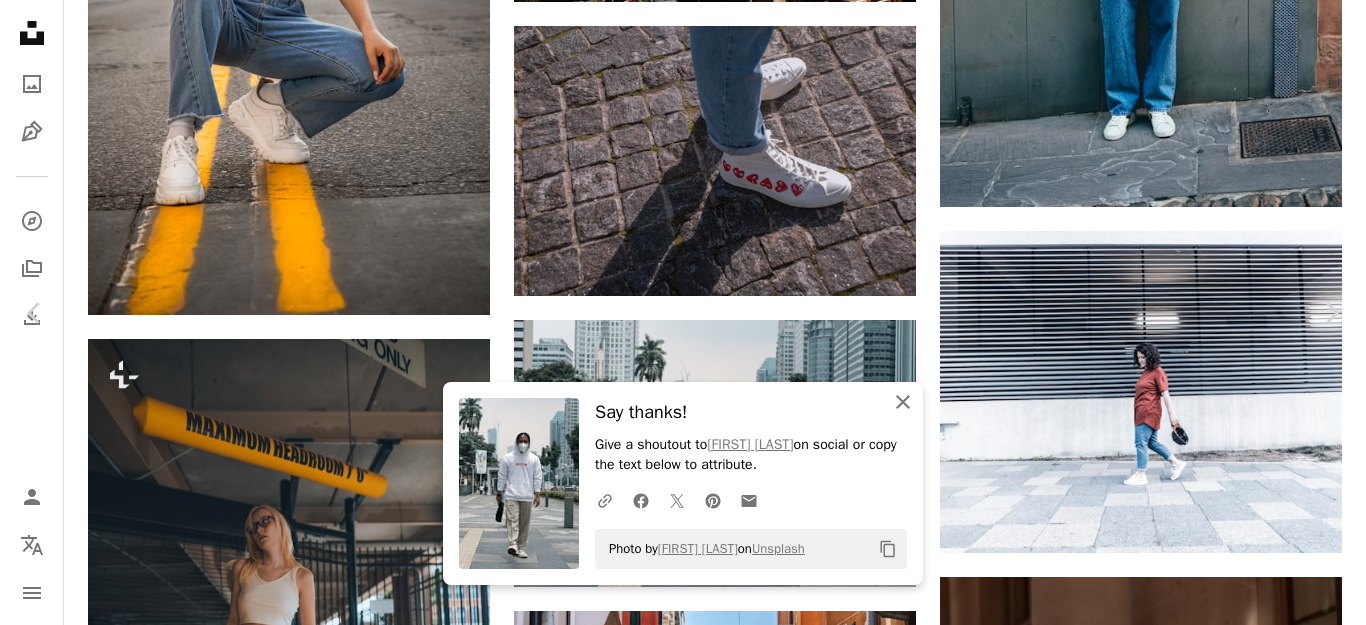 click 